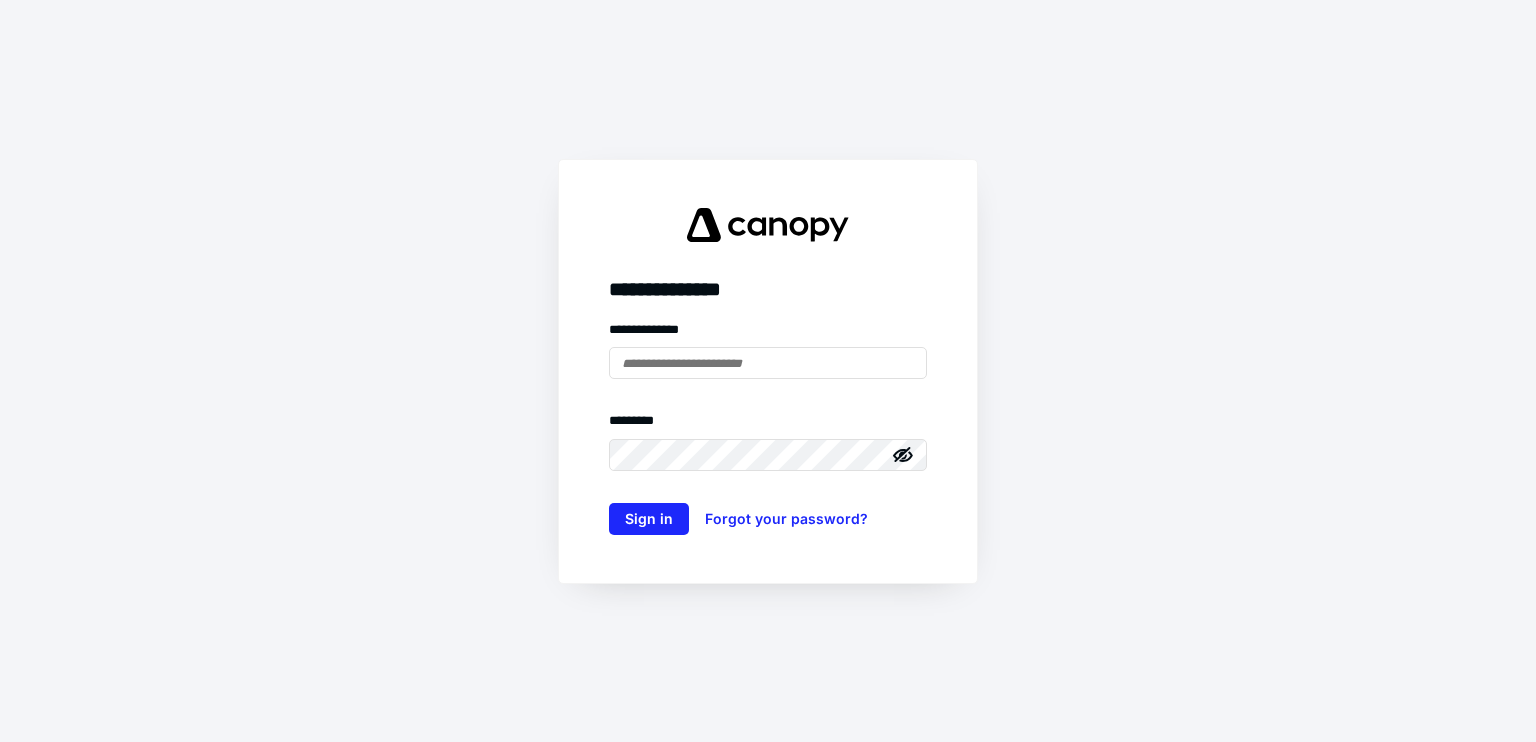 scroll, scrollTop: 0, scrollLeft: 0, axis: both 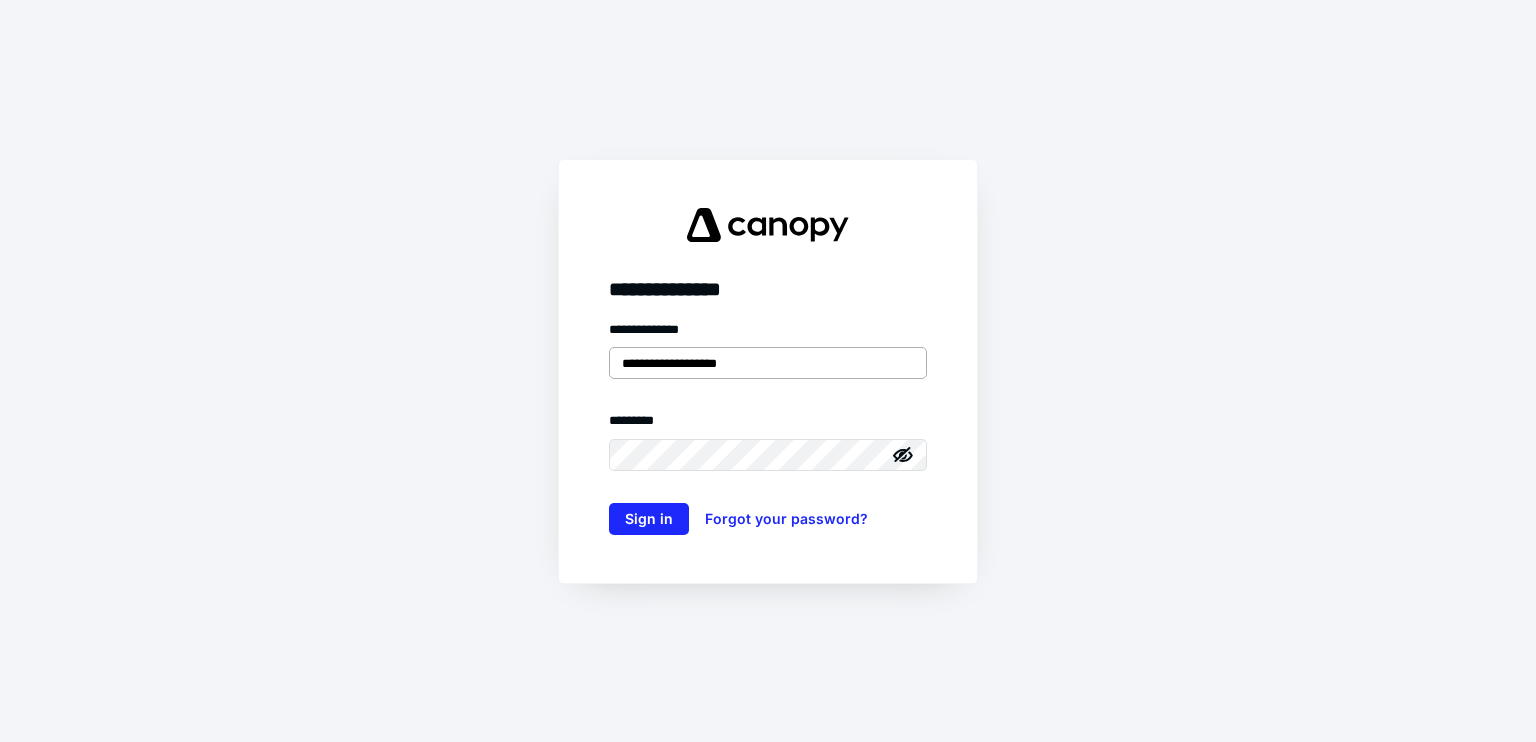 type on "**********" 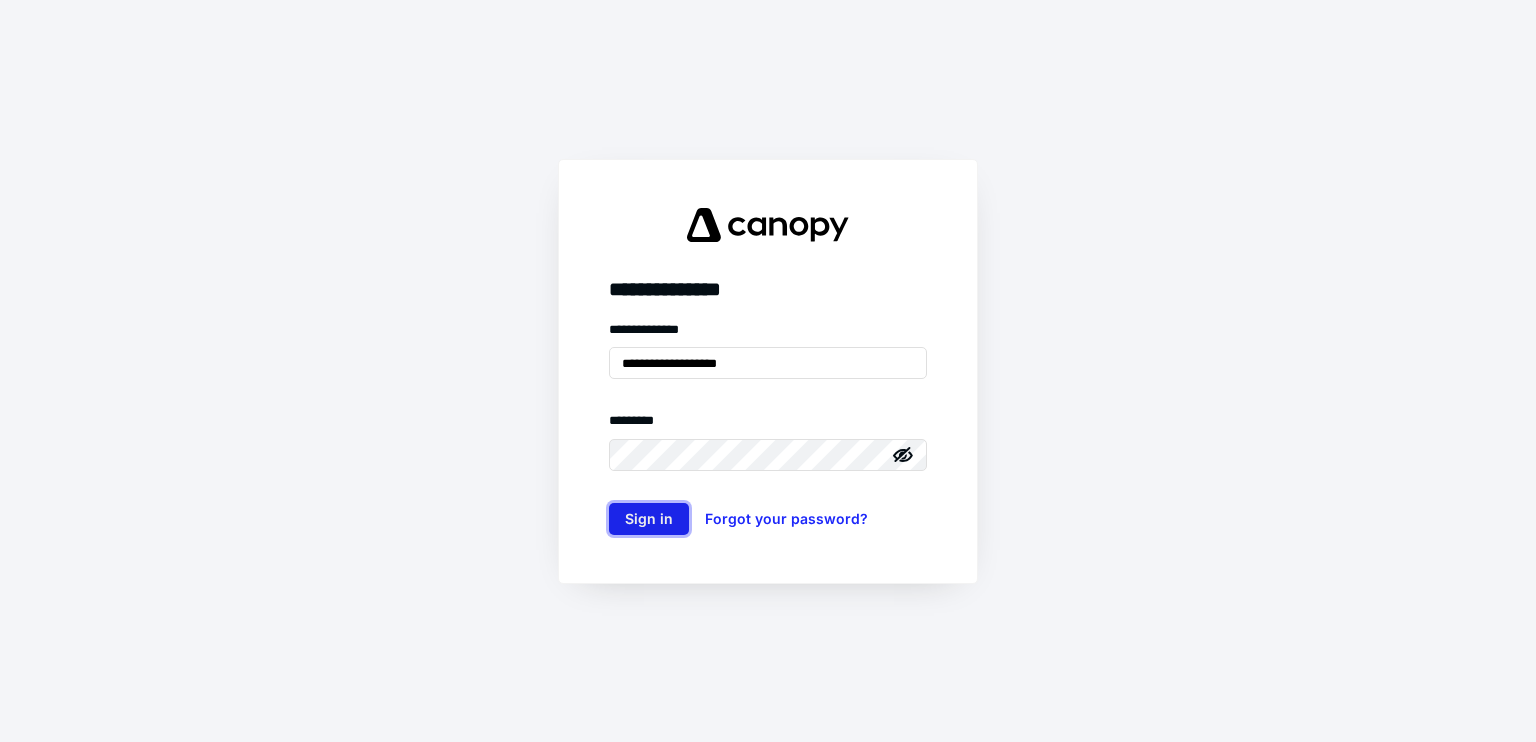 click on "Sign in" at bounding box center [649, 519] 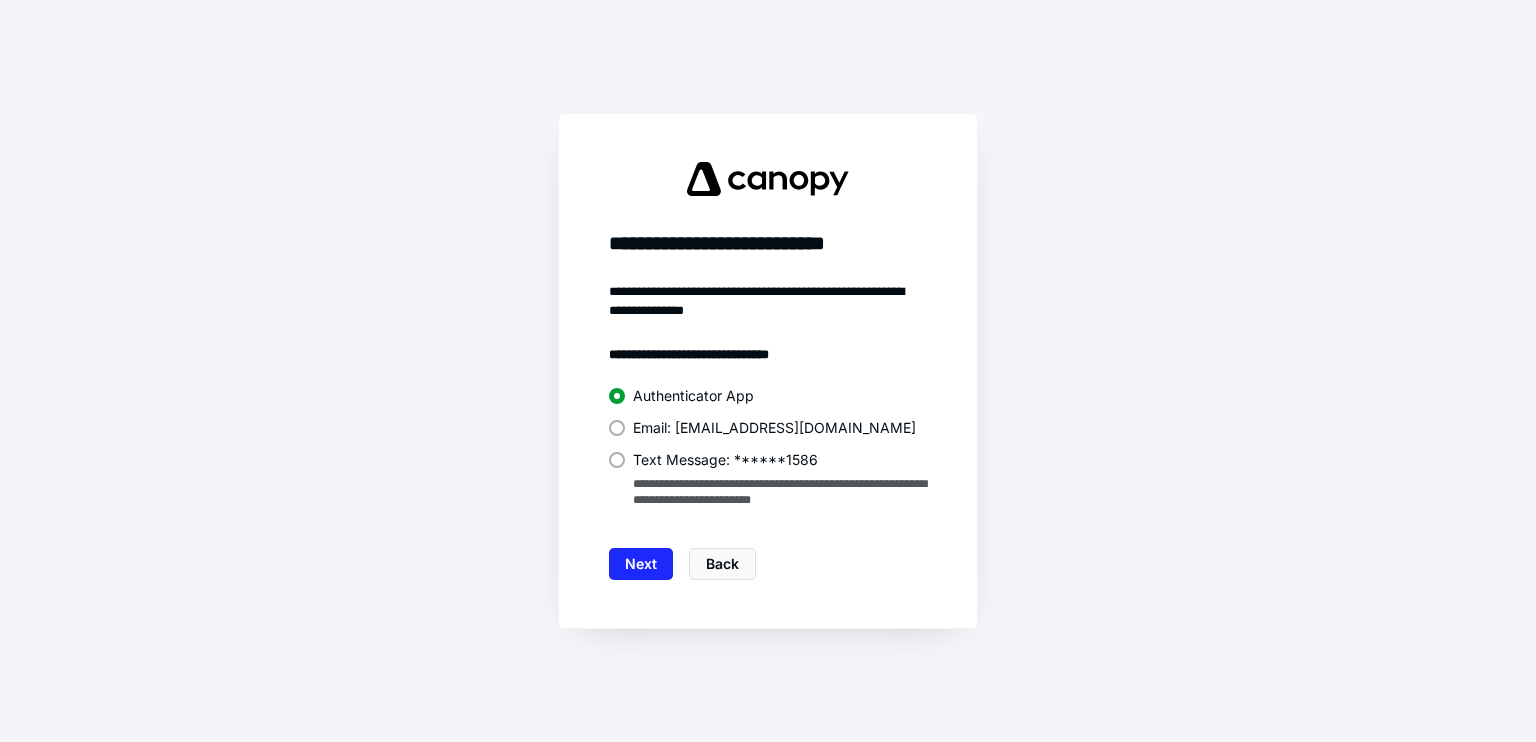 click on "**********" at bounding box center (768, 448) 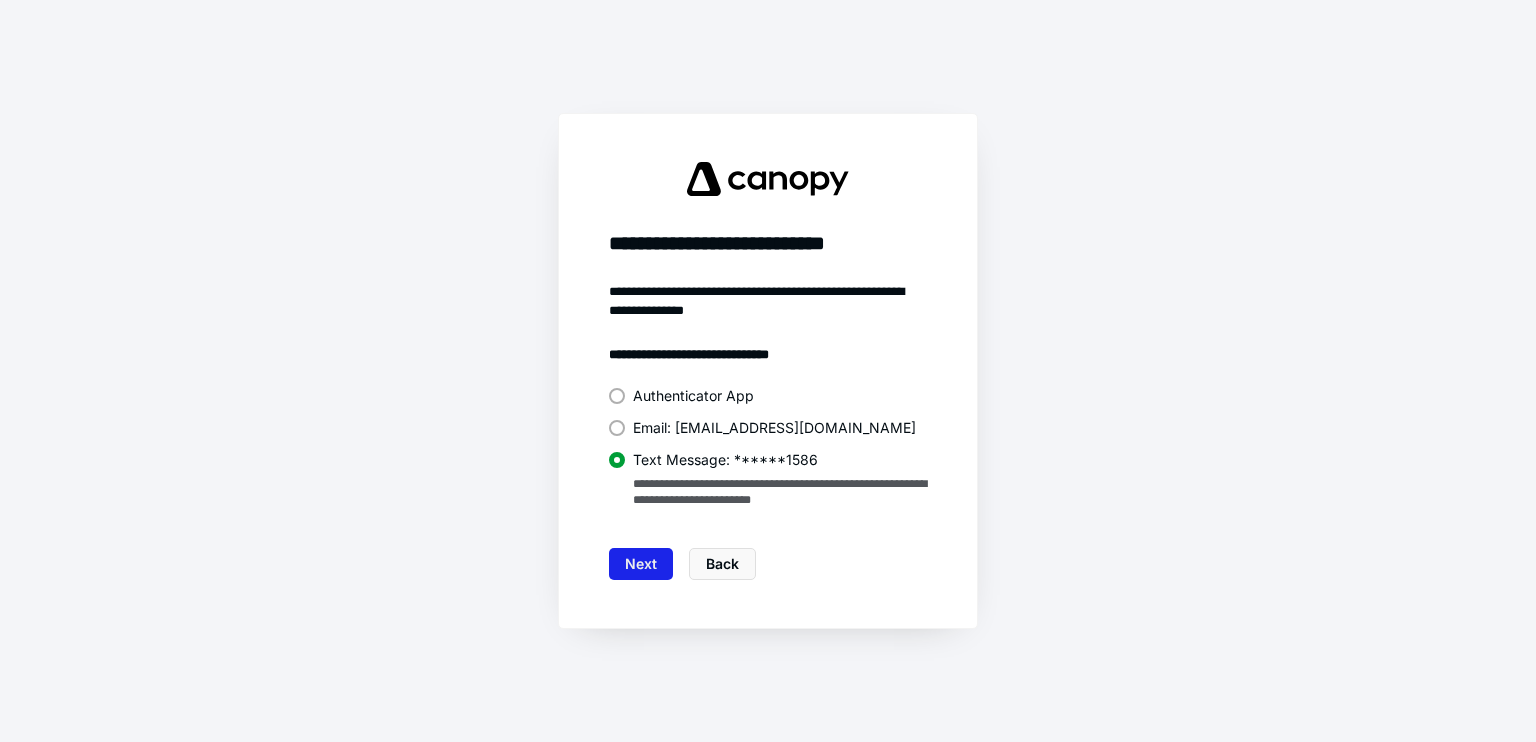 click on "Next" at bounding box center (641, 564) 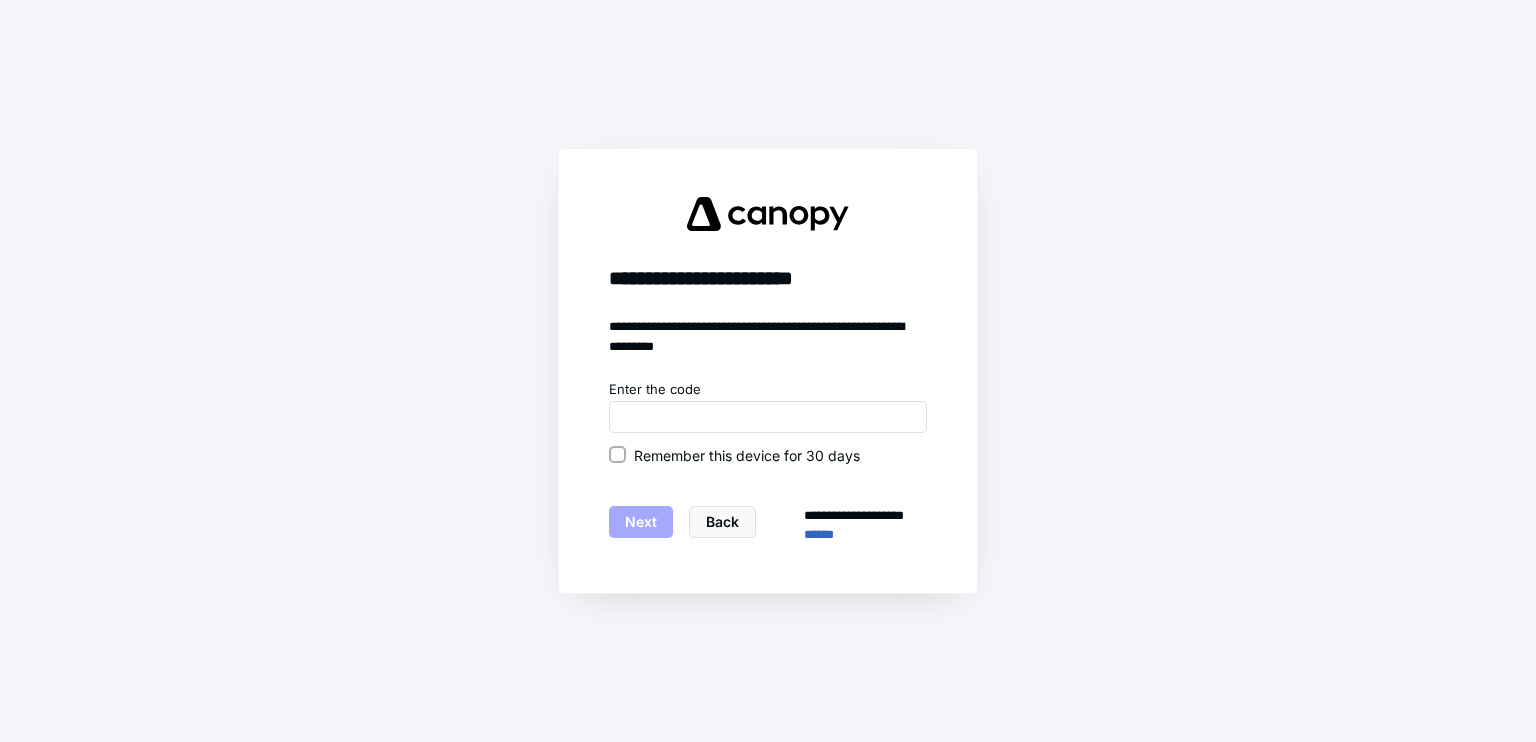 click on "Remember this device for 30 days" at bounding box center (747, 455) 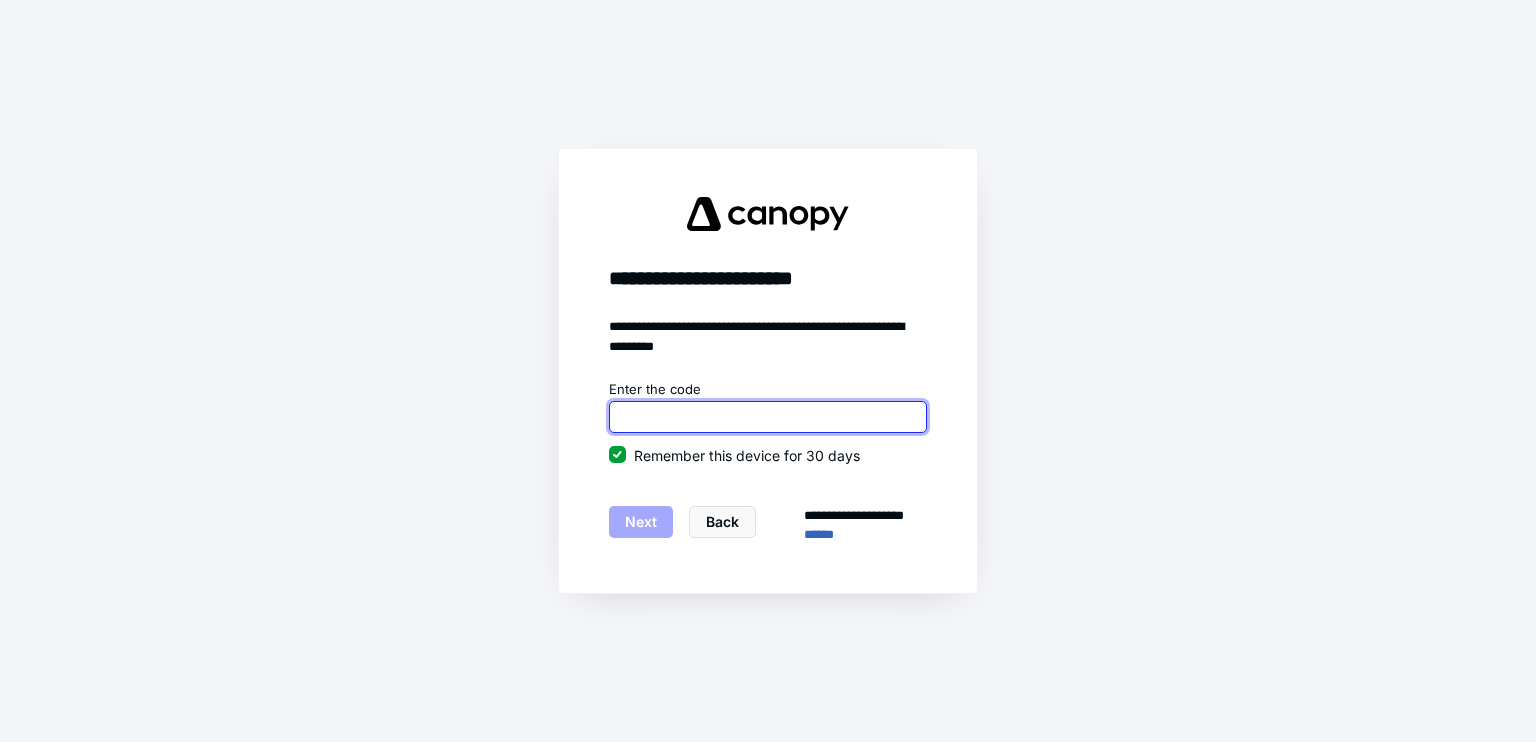 click at bounding box center [768, 417] 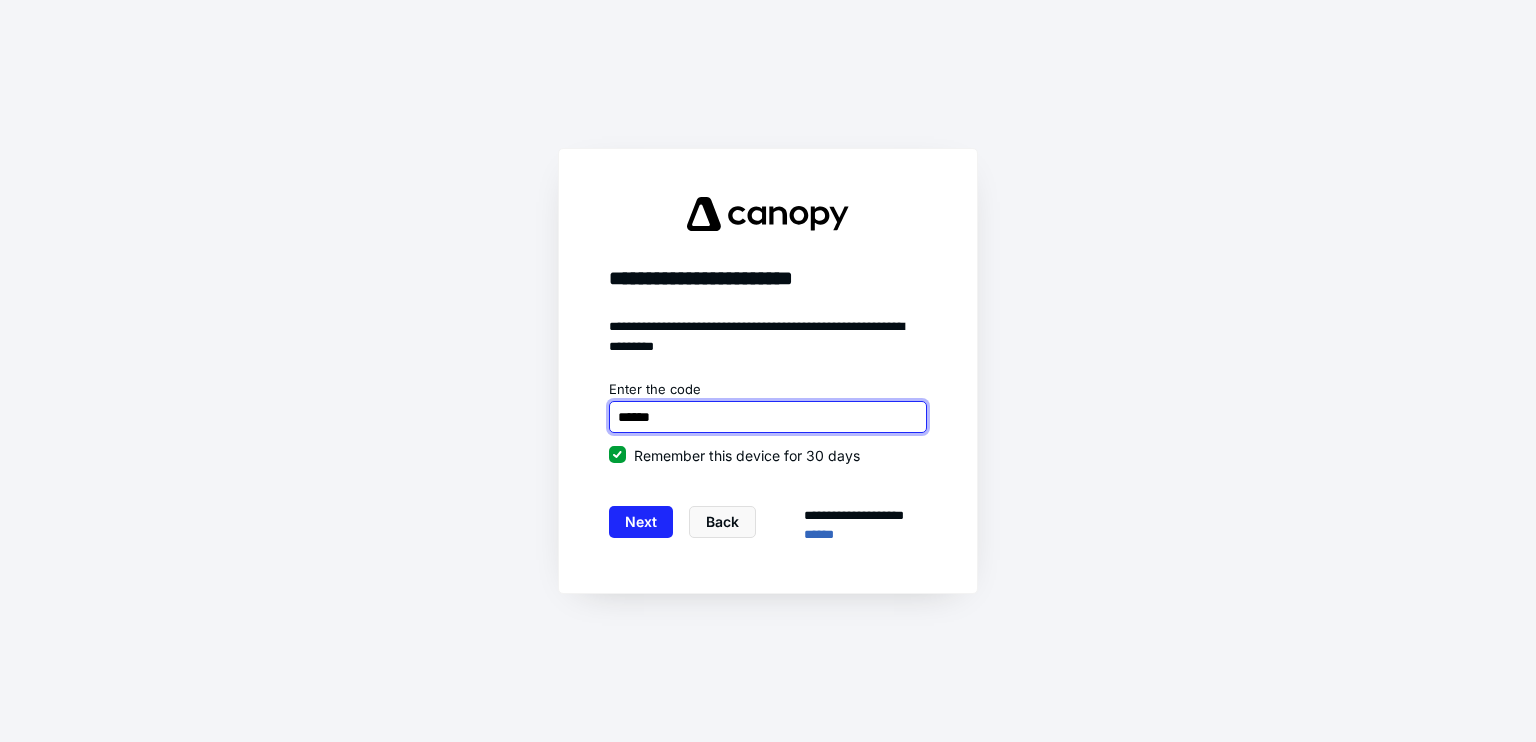 type on "******" 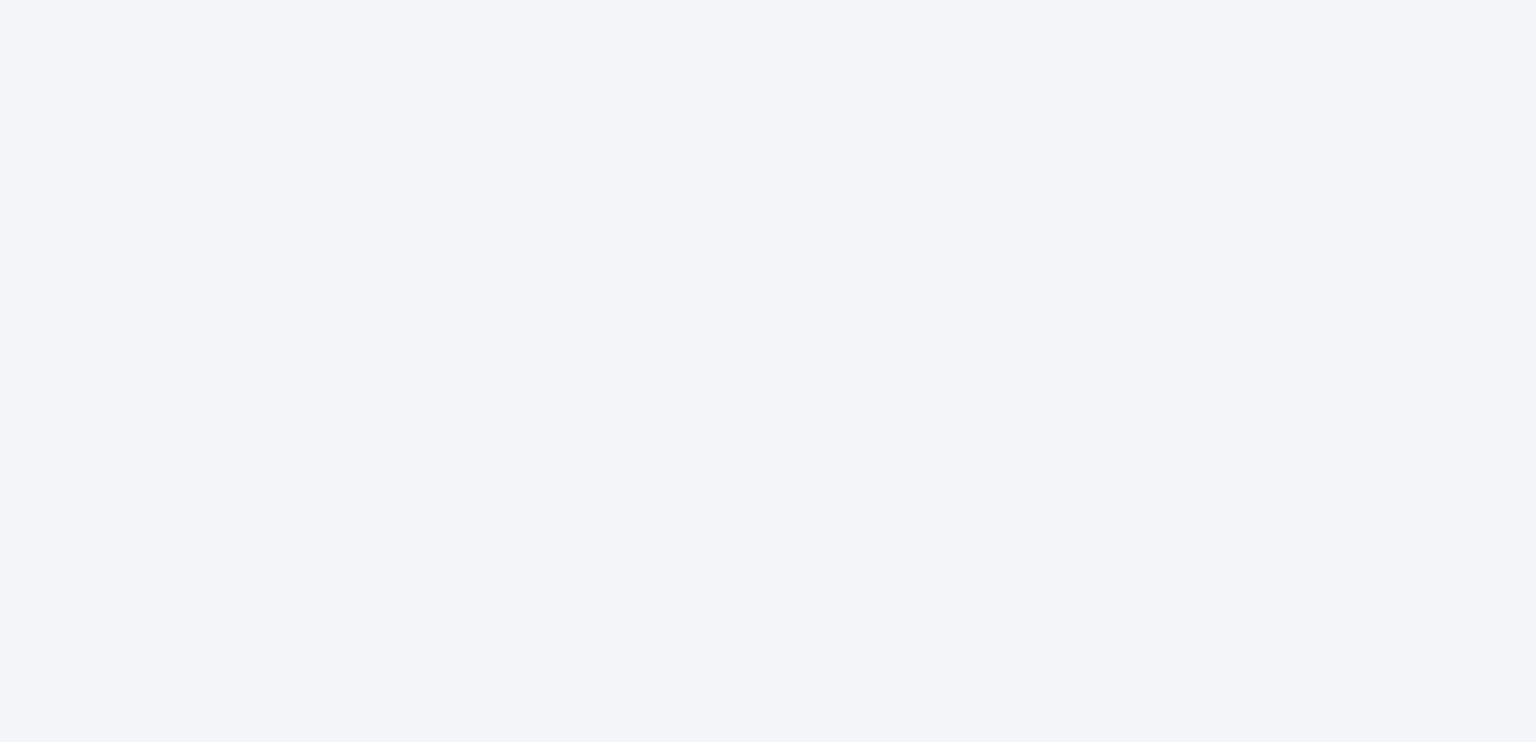 scroll, scrollTop: 0, scrollLeft: 0, axis: both 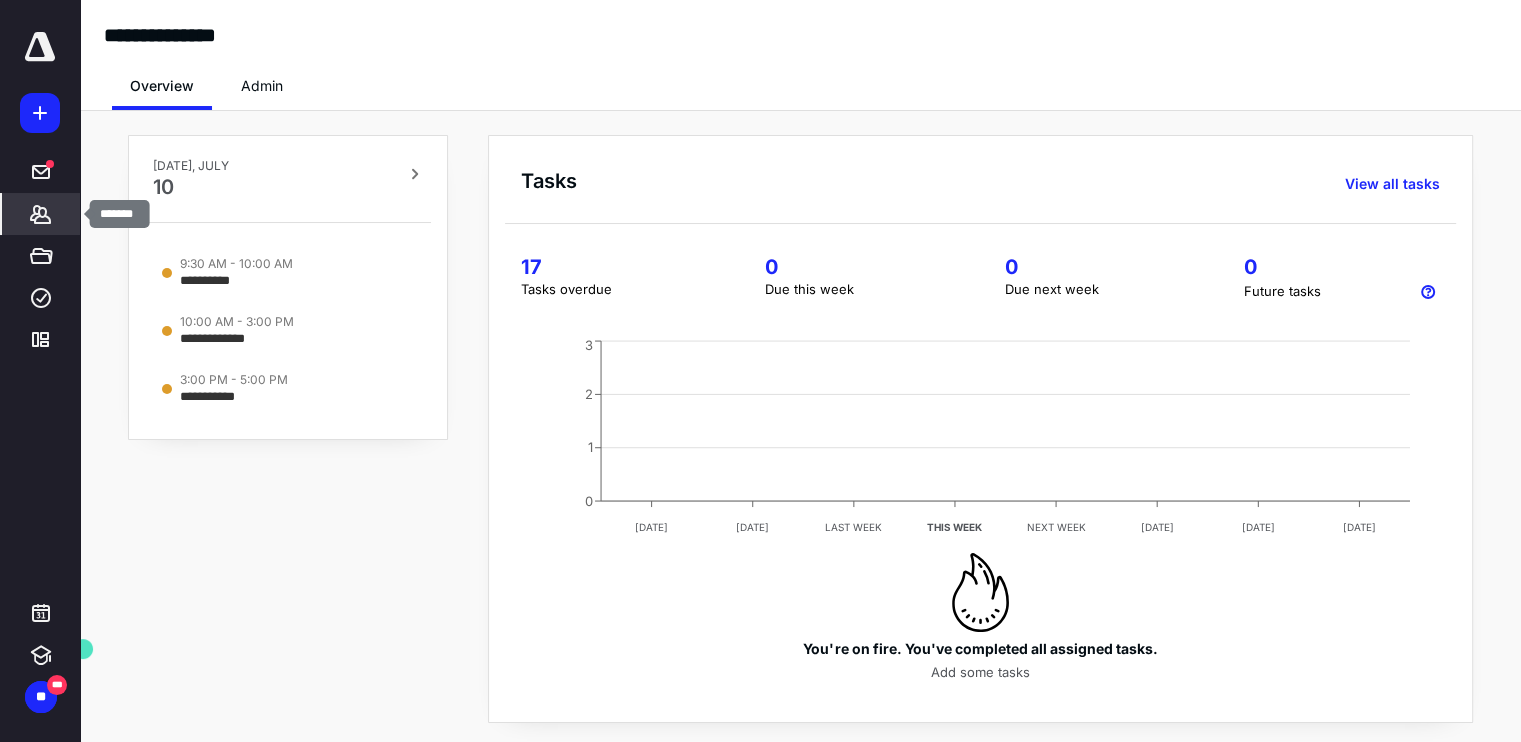 click 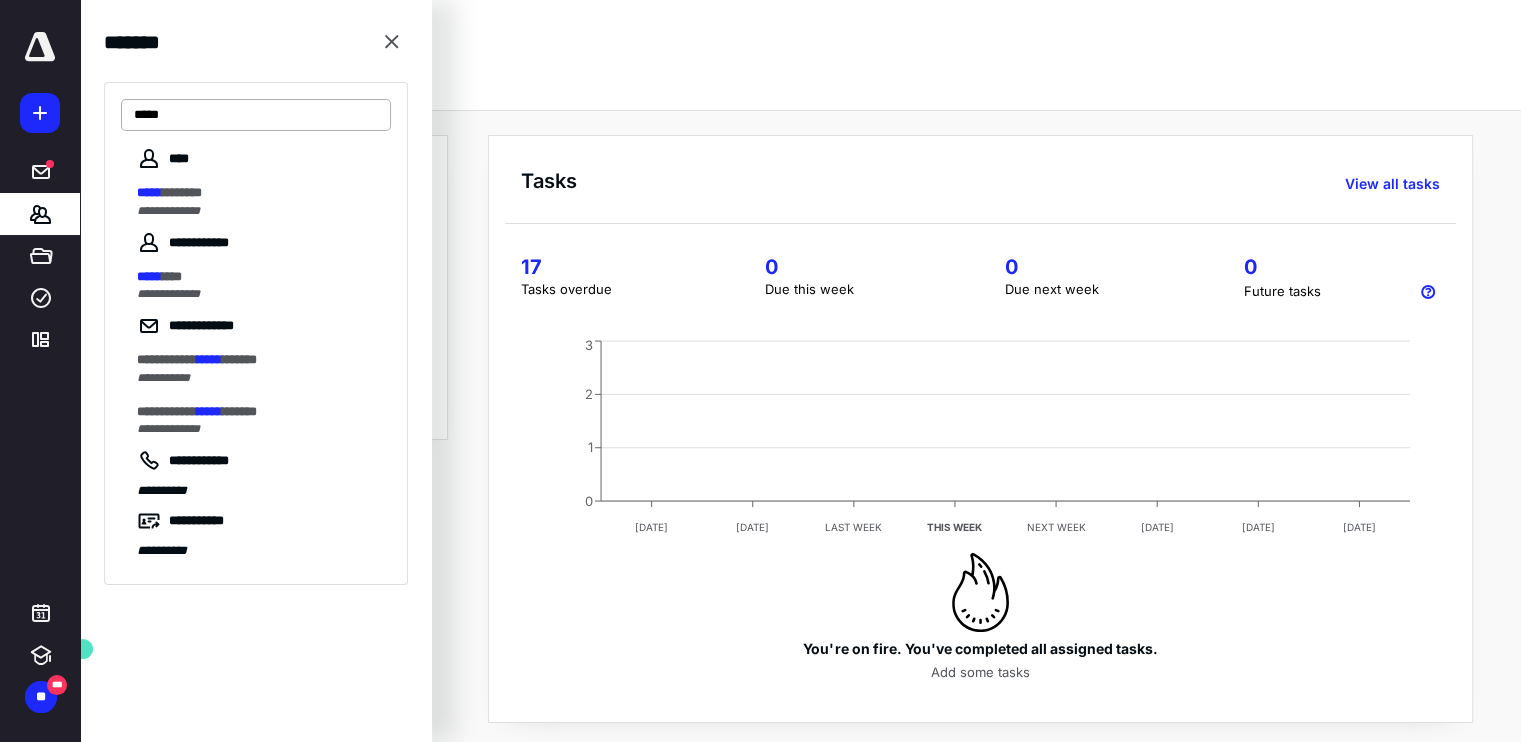 type on "*****" 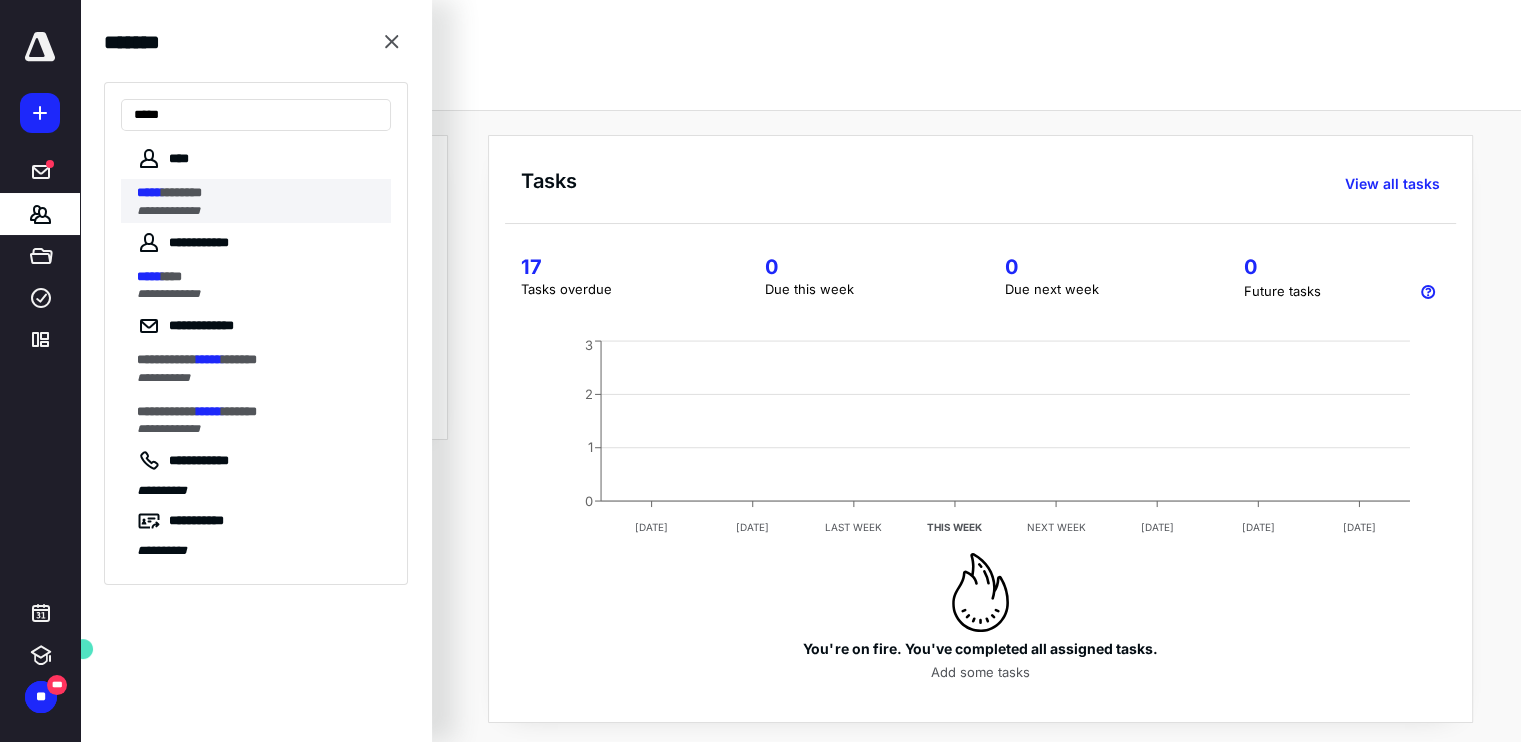 click on "**********" at bounding box center (168, 211) 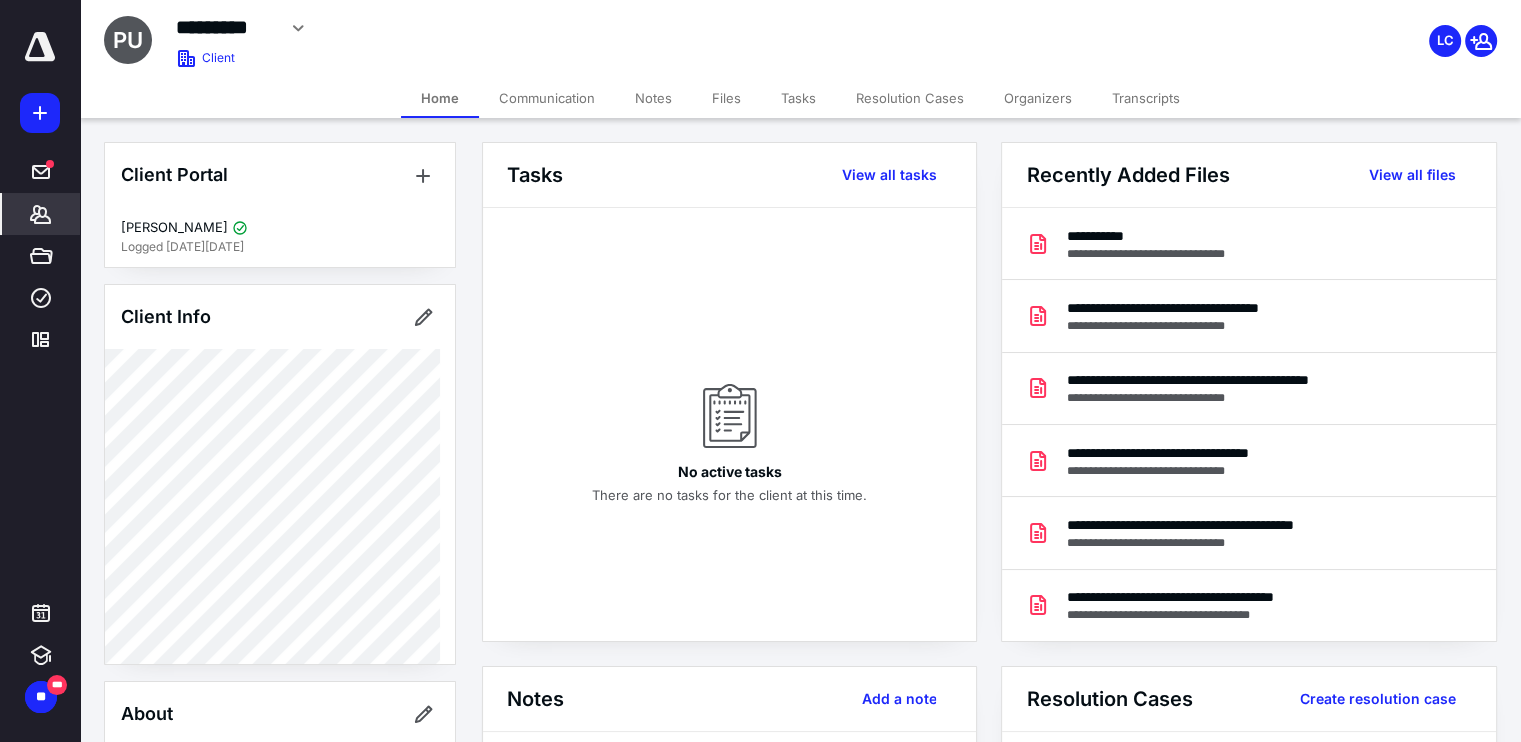click on "Transcripts" at bounding box center (1146, 98) 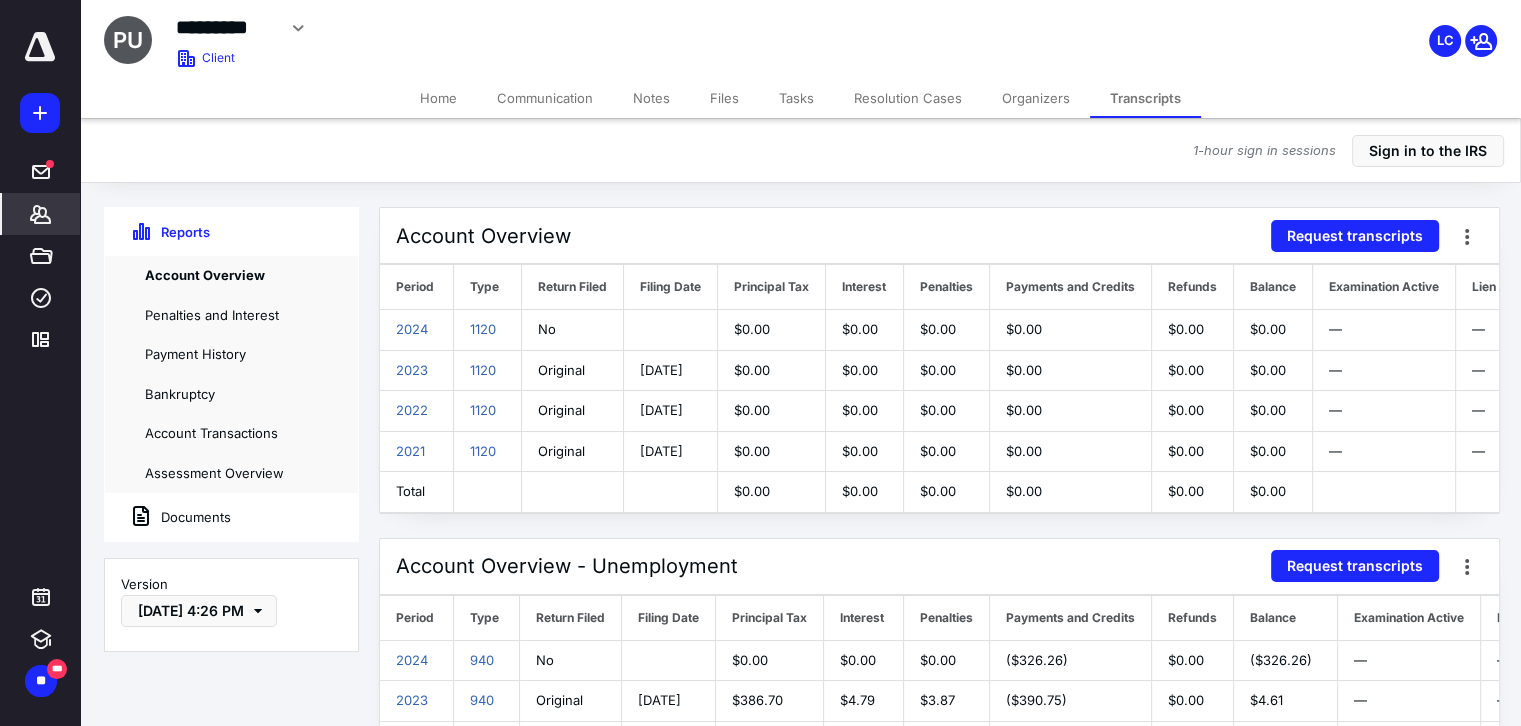 click on "Home" at bounding box center [438, 98] 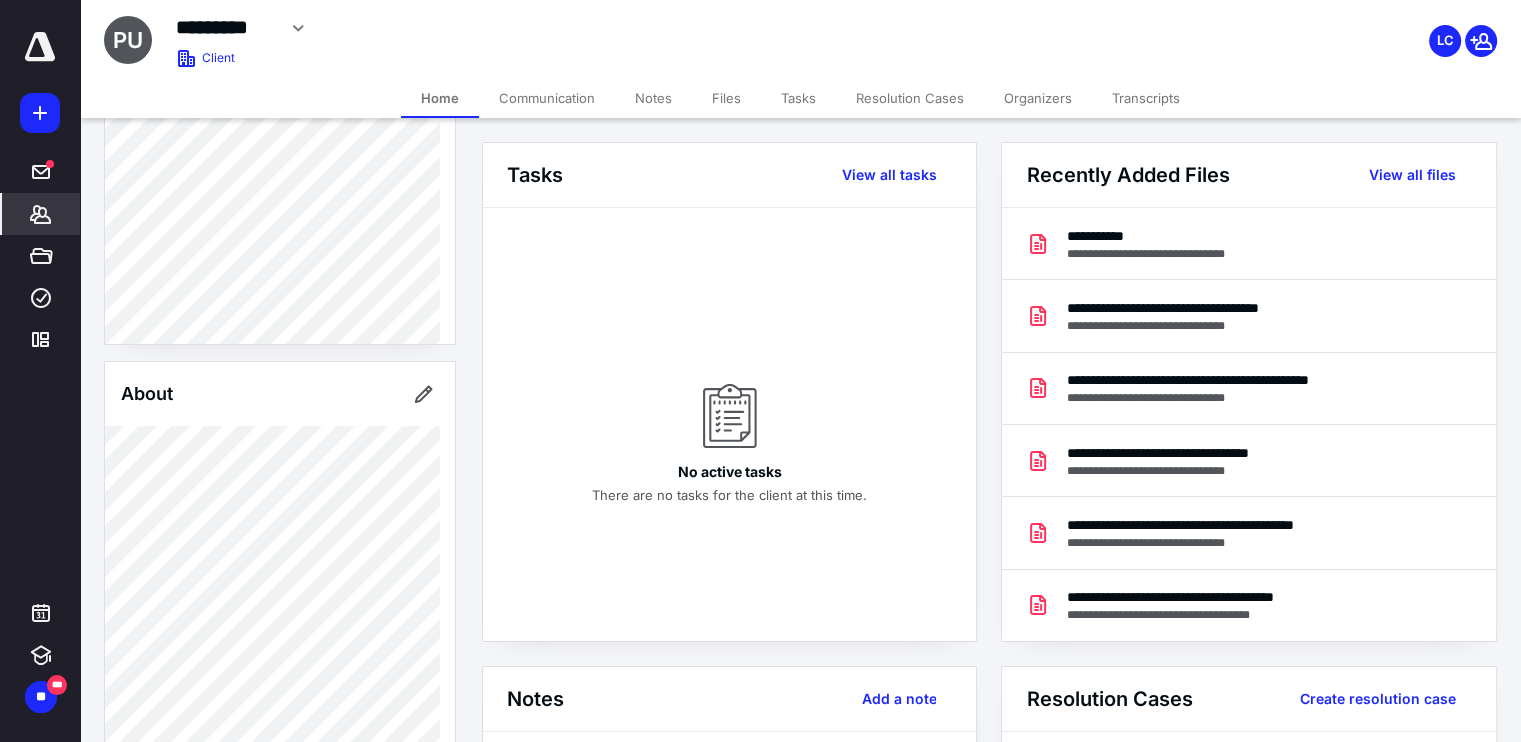 scroll, scrollTop: 327, scrollLeft: 0, axis: vertical 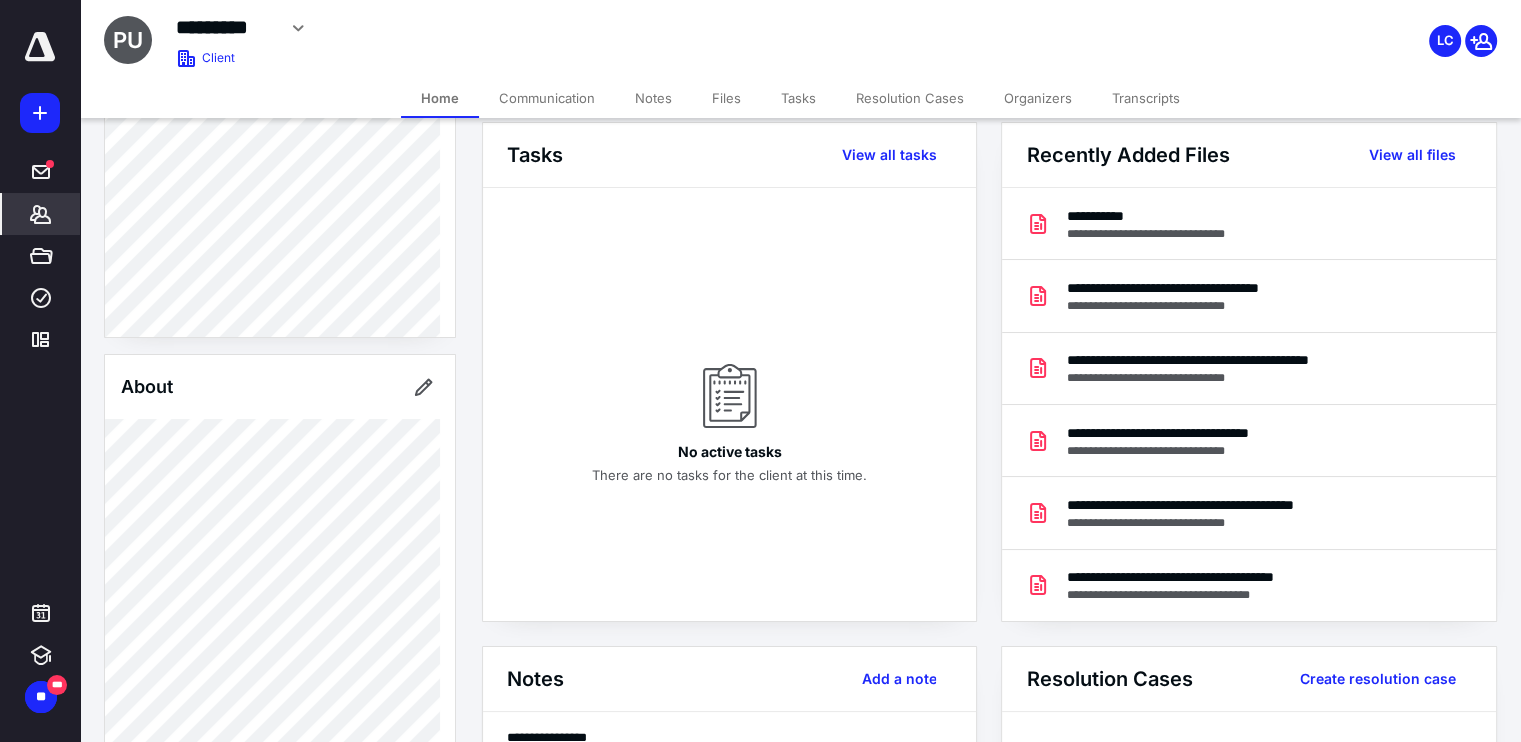 click on "Transcripts" at bounding box center (1146, 98) 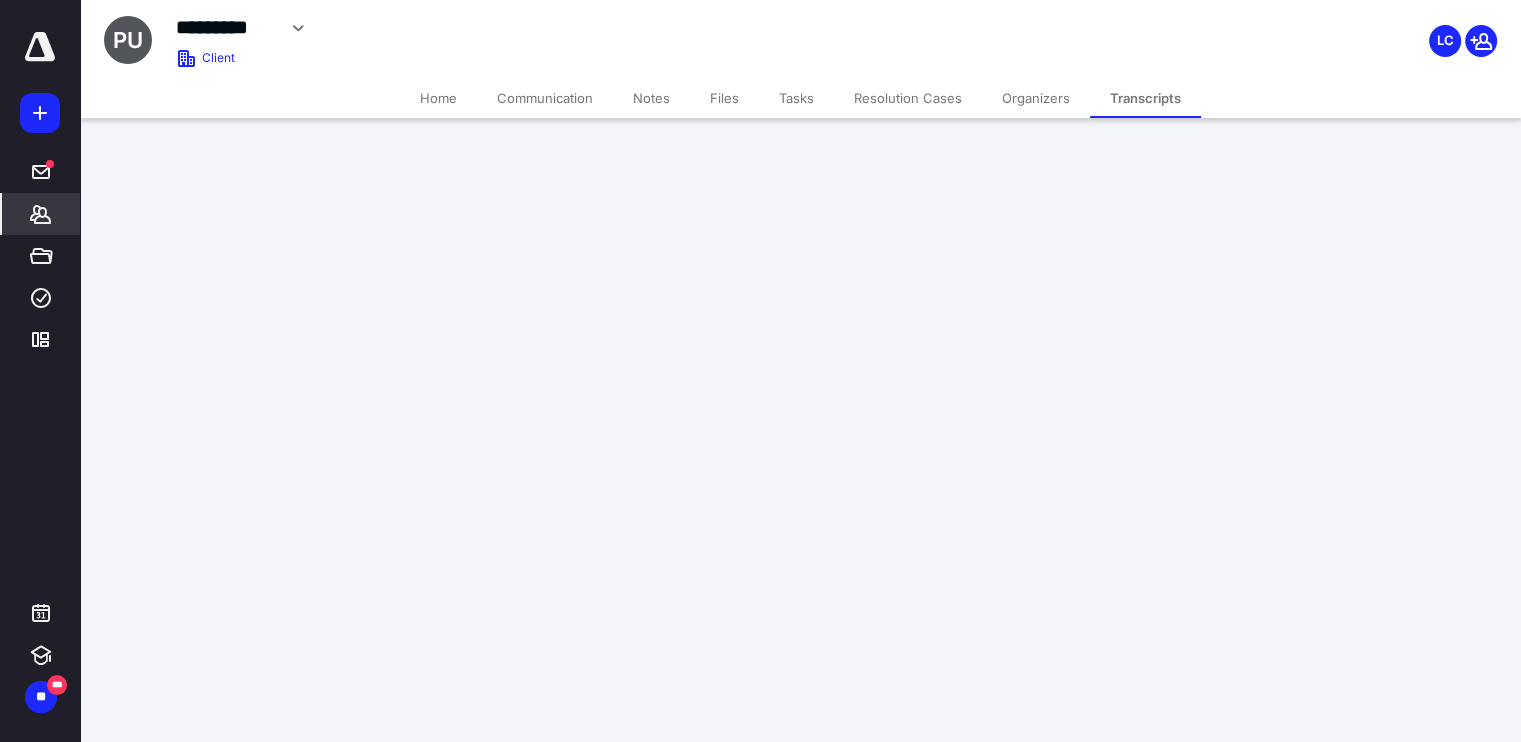 scroll, scrollTop: 0, scrollLeft: 0, axis: both 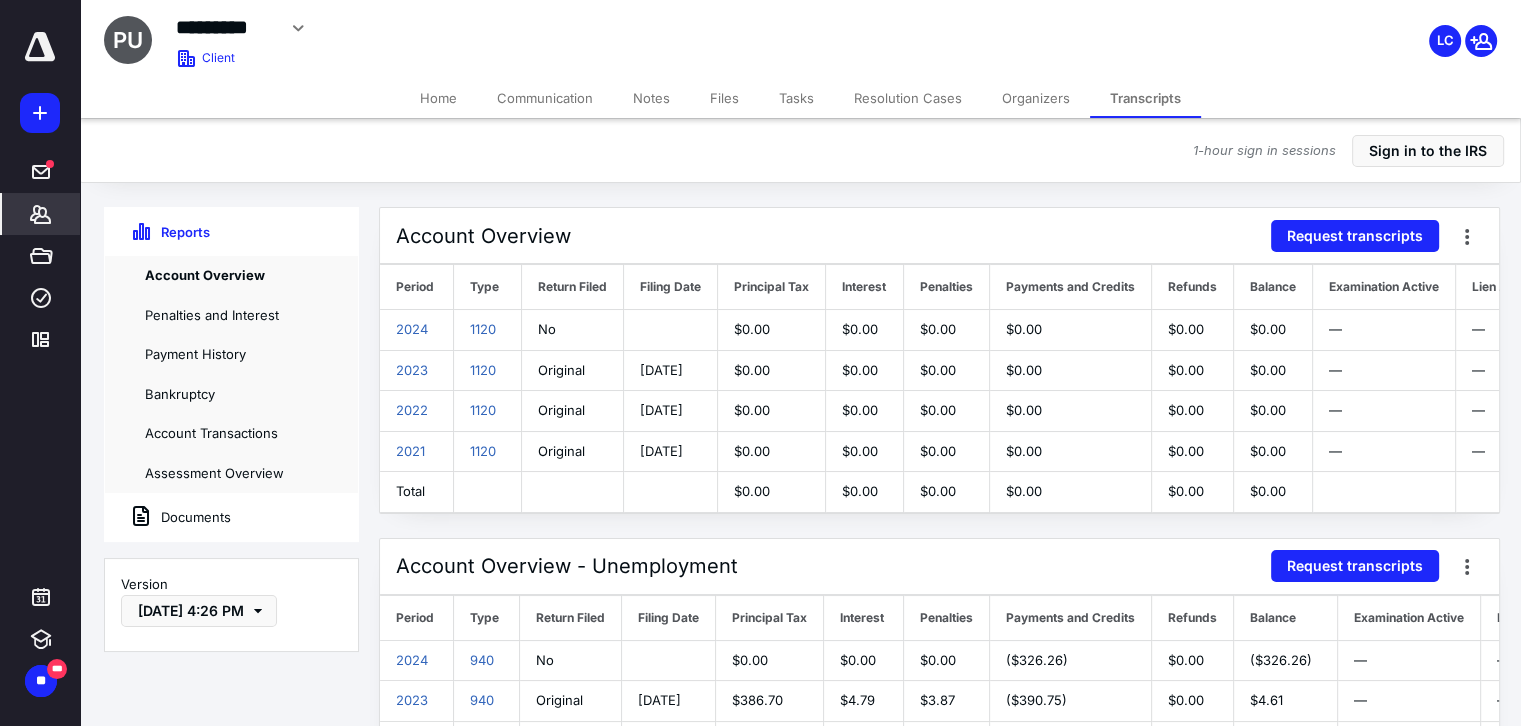 click on "Documents" at bounding box center (168, 517) 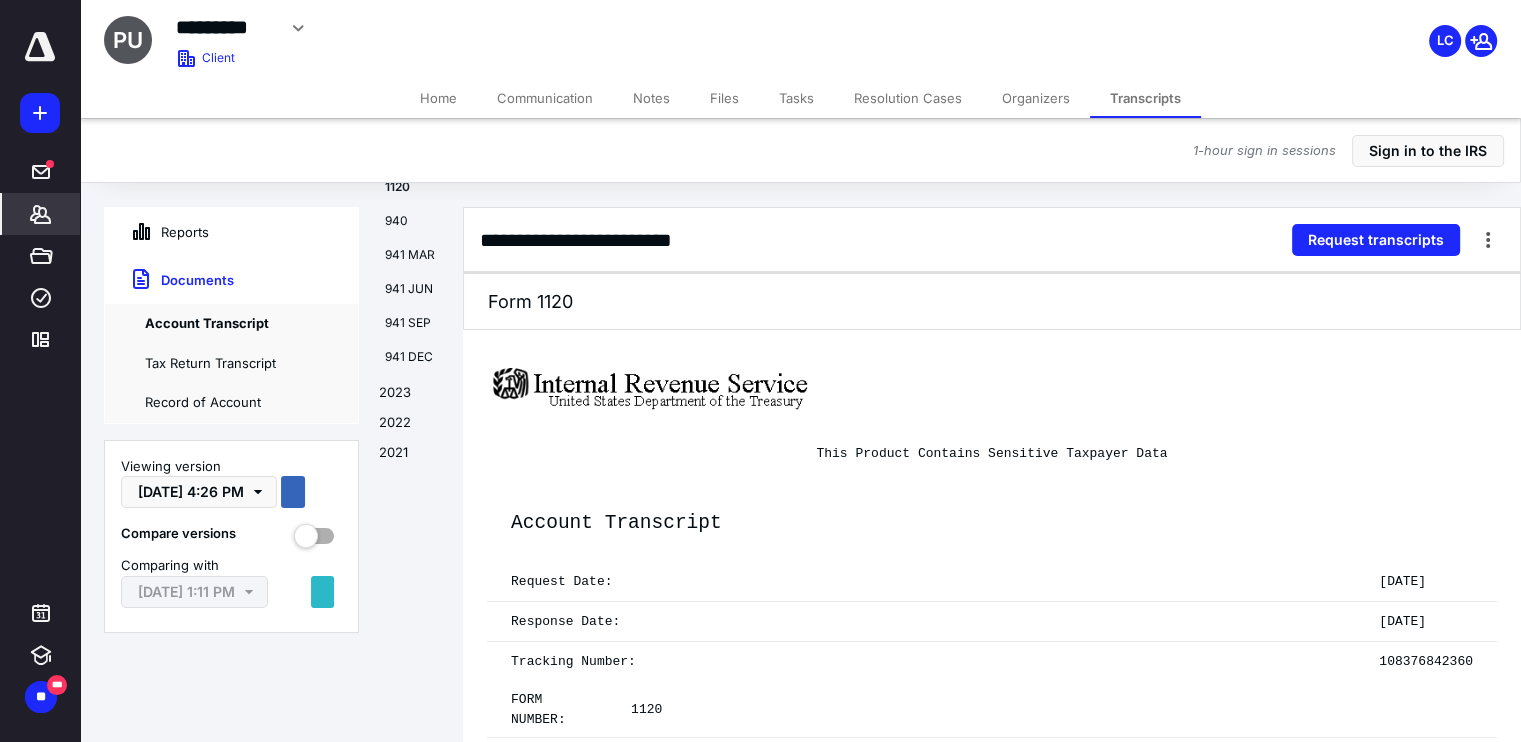 click on "940" at bounding box center (425, 221) 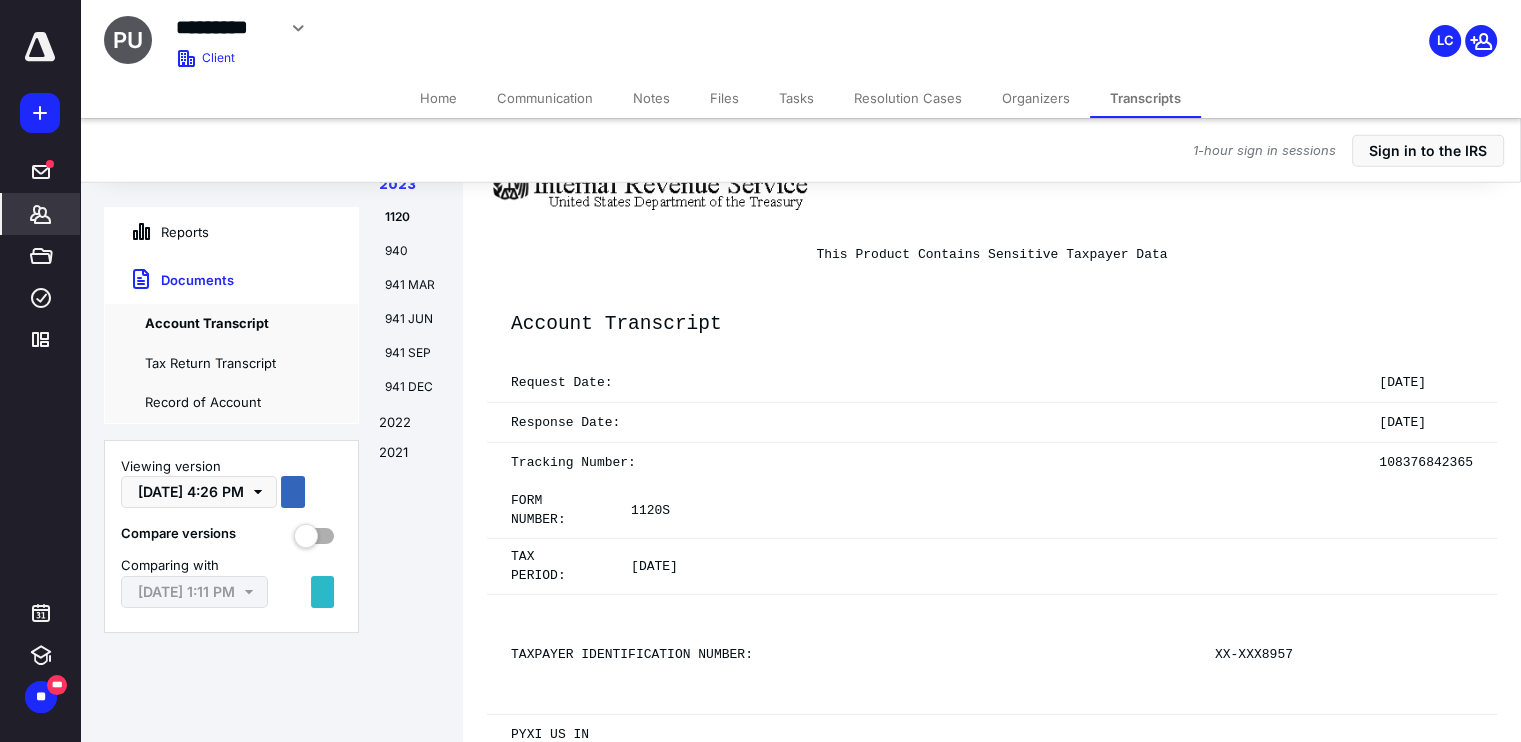 scroll, scrollTop: 13369, scrollLeft: 0, axis: vertical 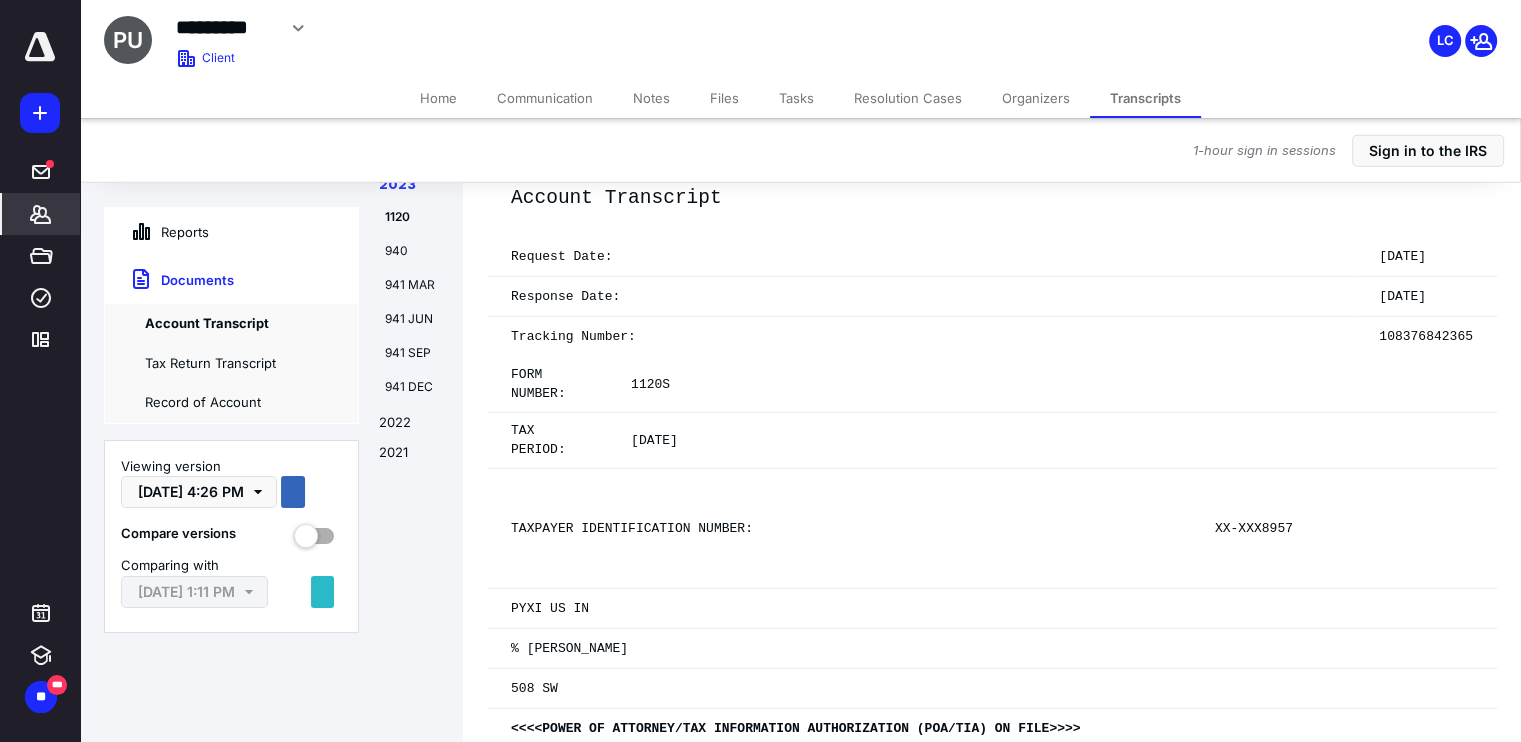 click on "Files" at bounding box center [724, 98] 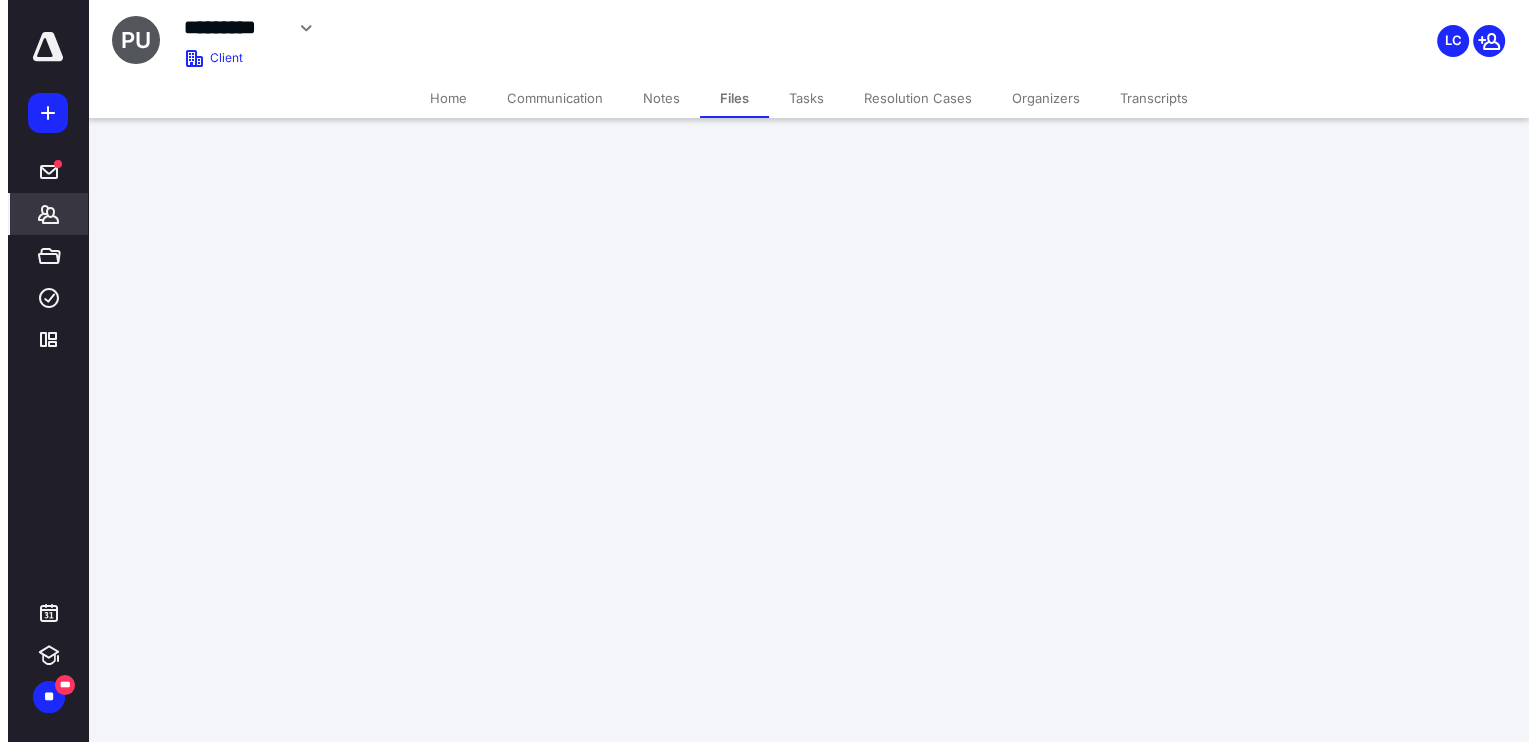 scroll, scrollTop: 0, scrollLeft: 0, axis: both 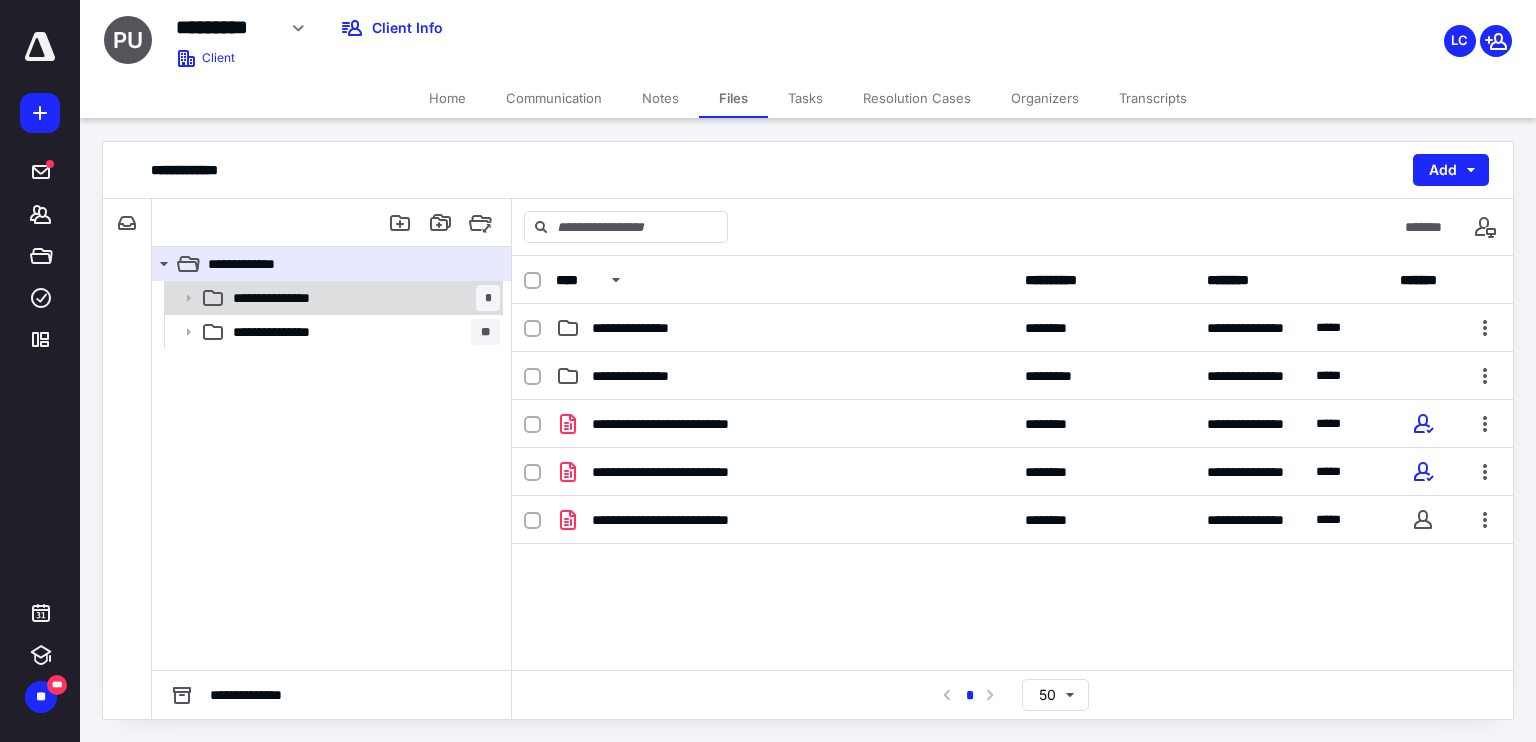click on "**********" at bounding box center [362, 298] 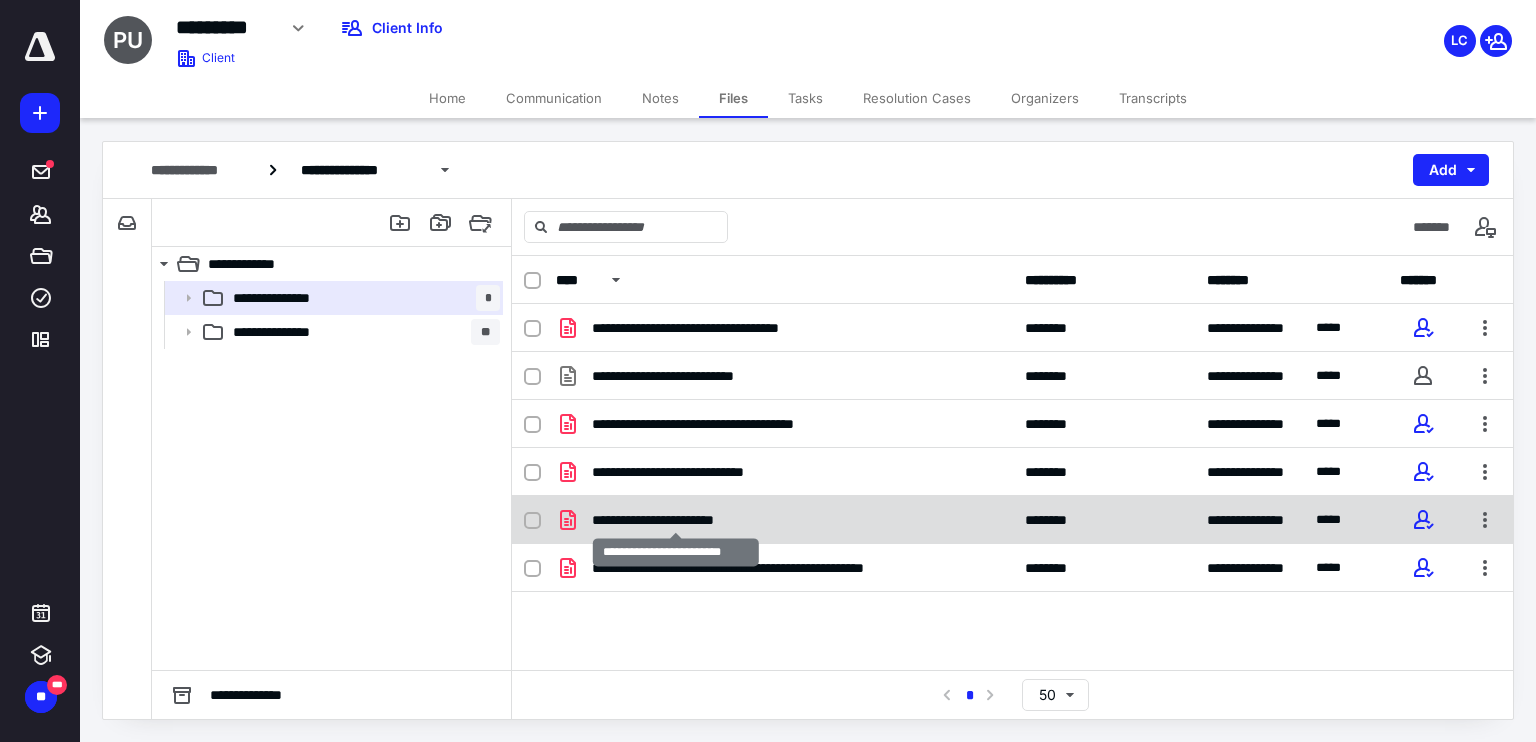 click on "**********" at bounding box center [676, 520] 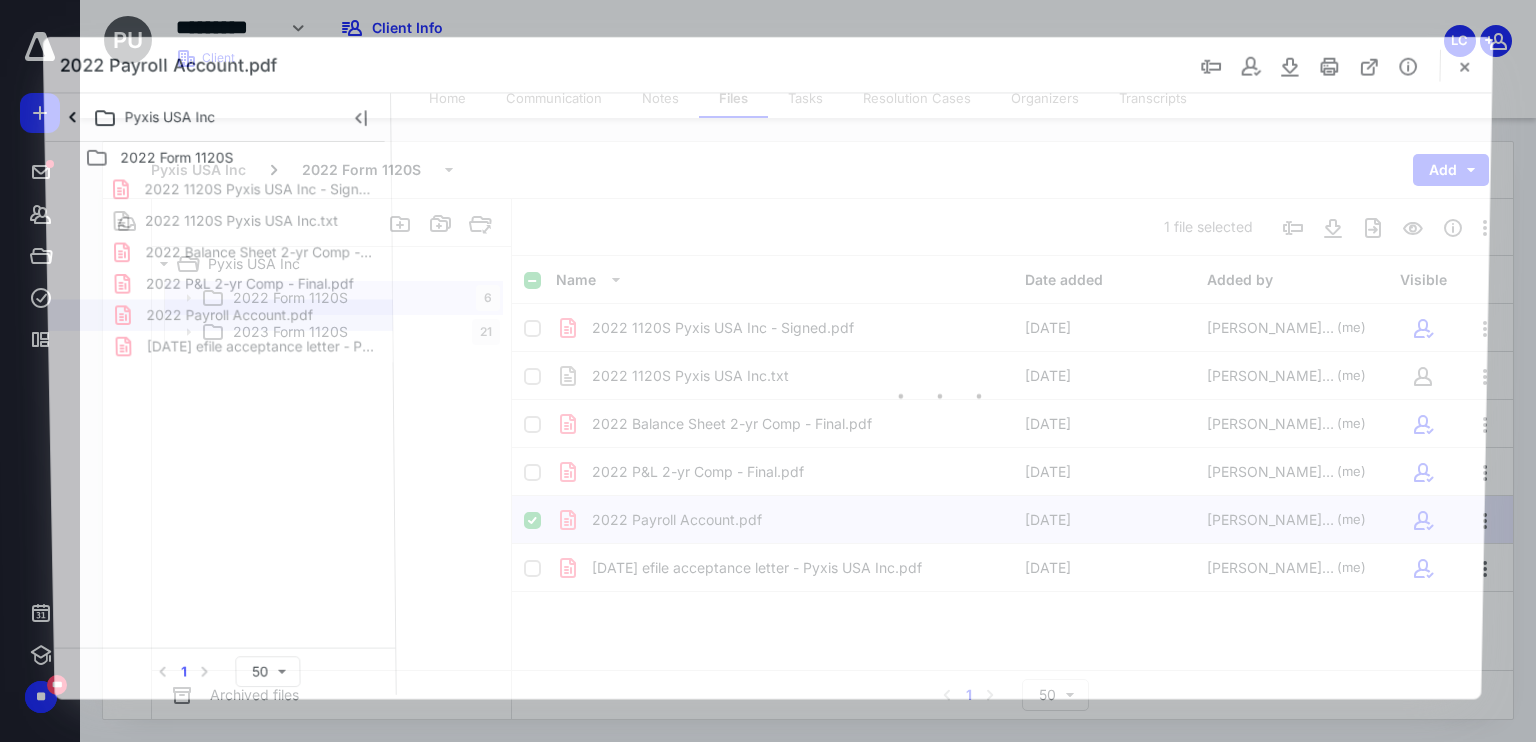 scroll, scrollTop: 0, scrollLeft: 0, axis: both 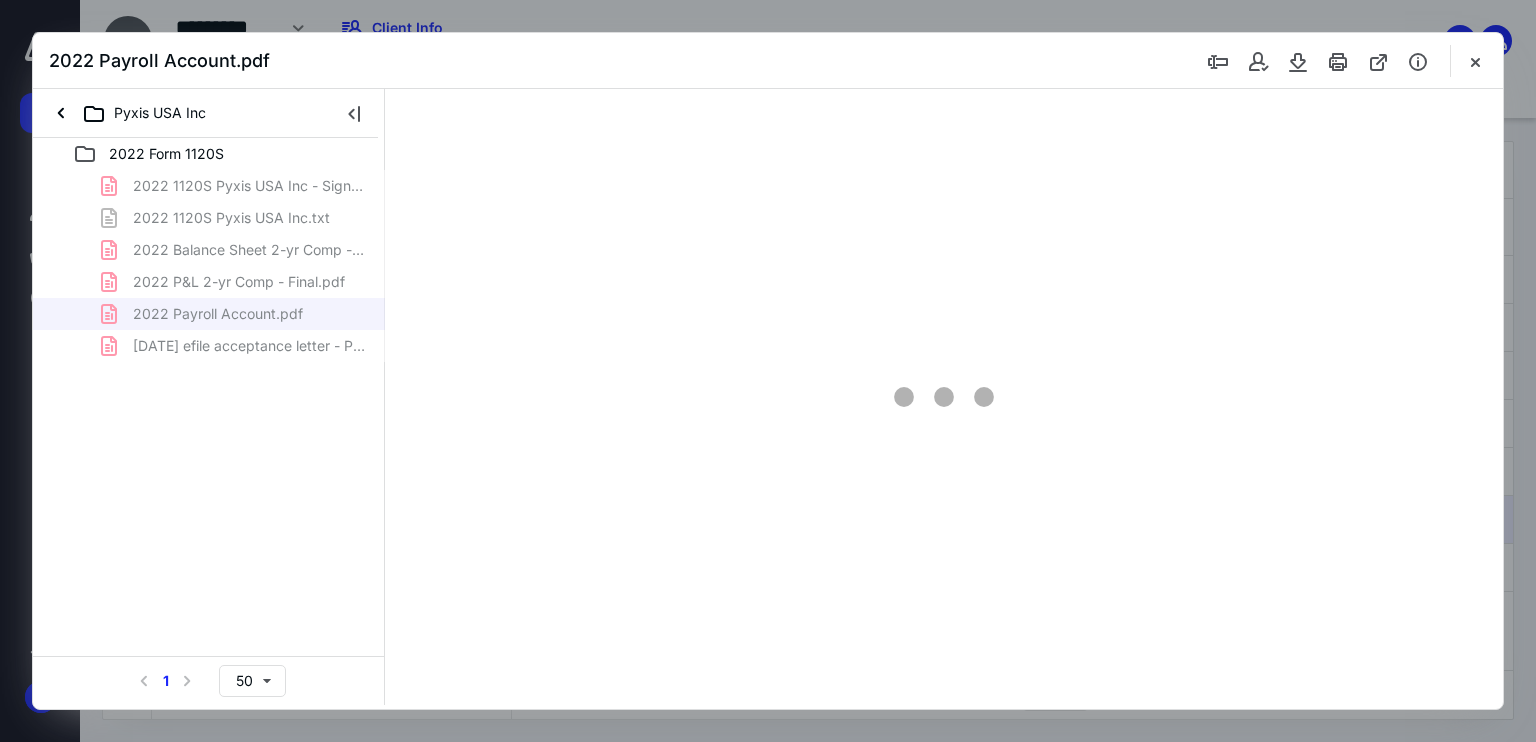 type on "46" 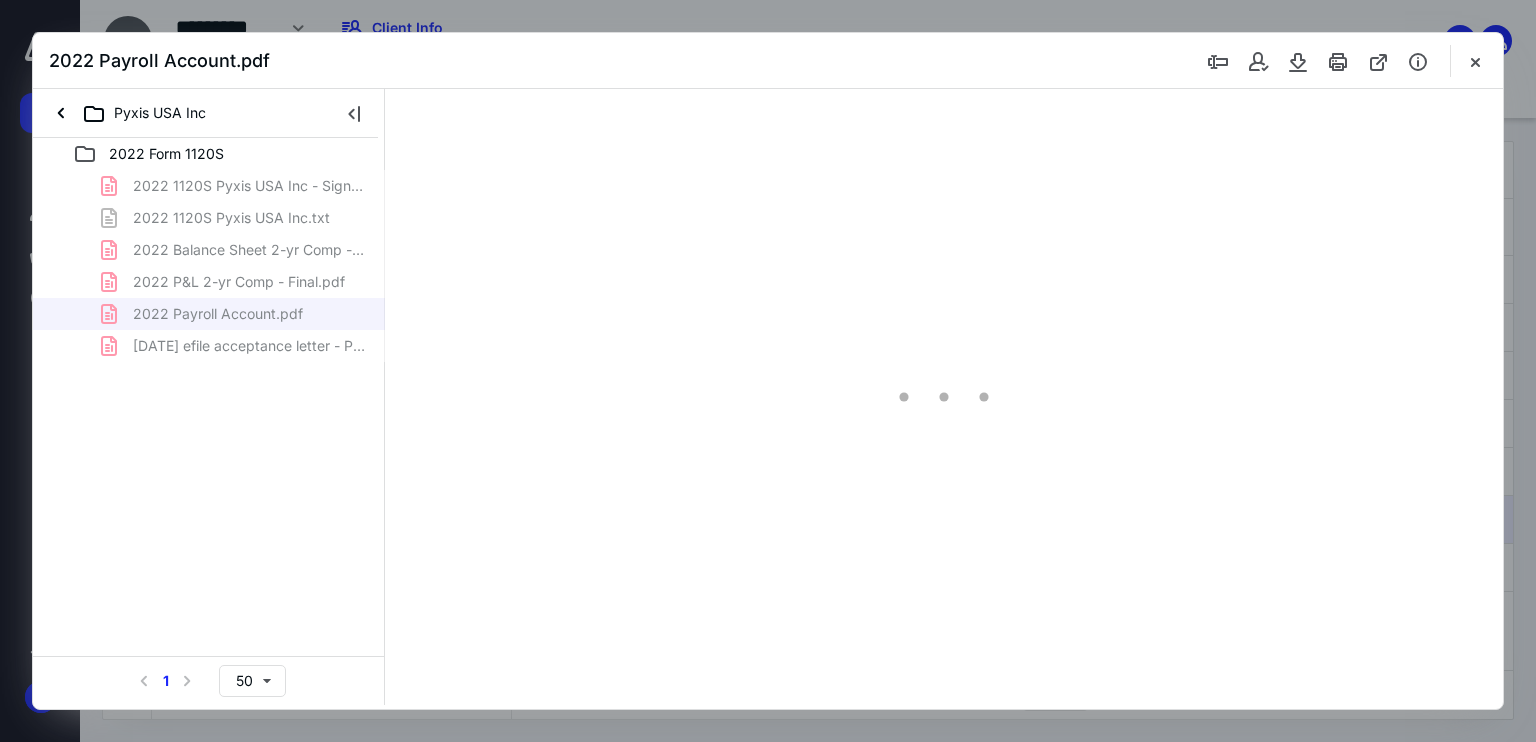 scroll, scrollTop: 38, scrollLeft: 0, axis: vertical 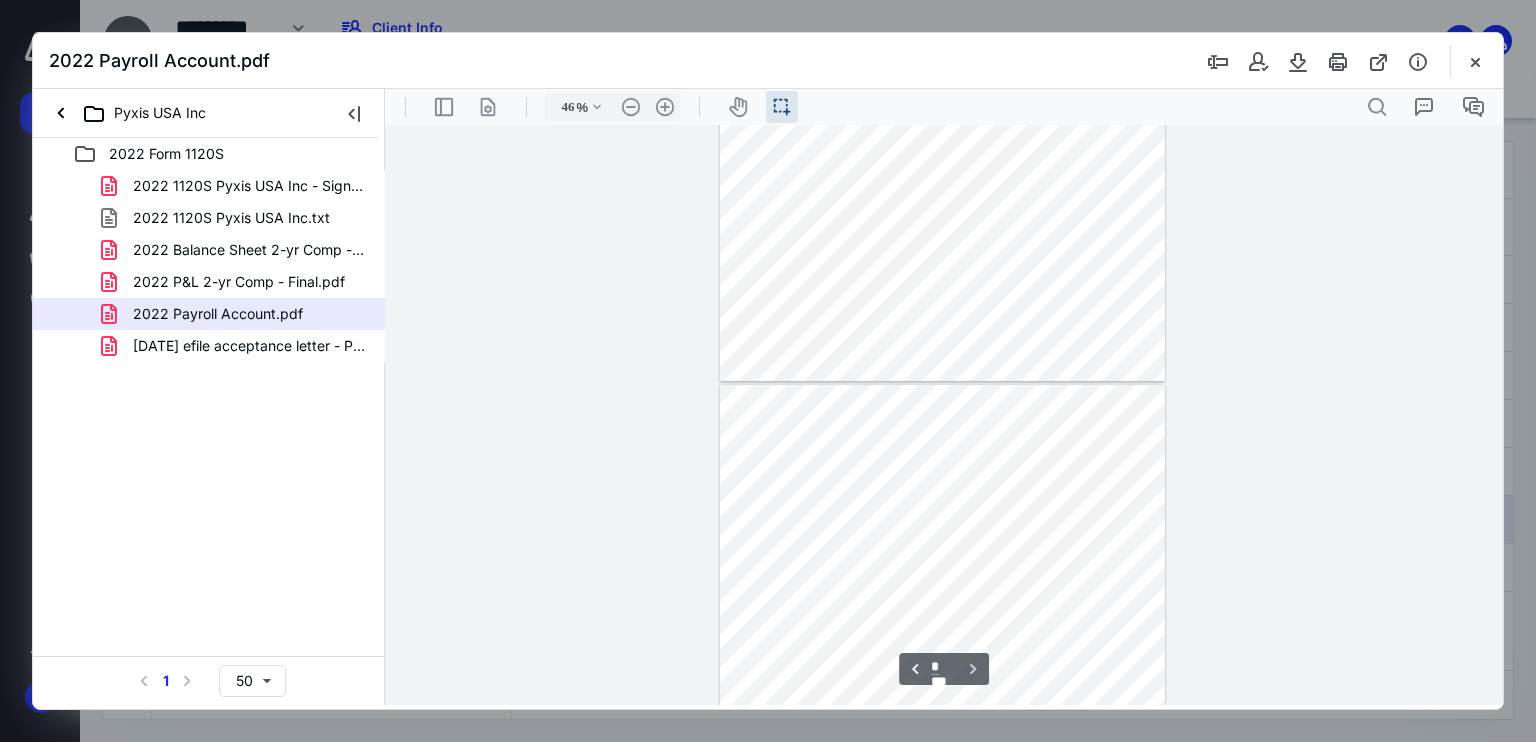 type on "*" 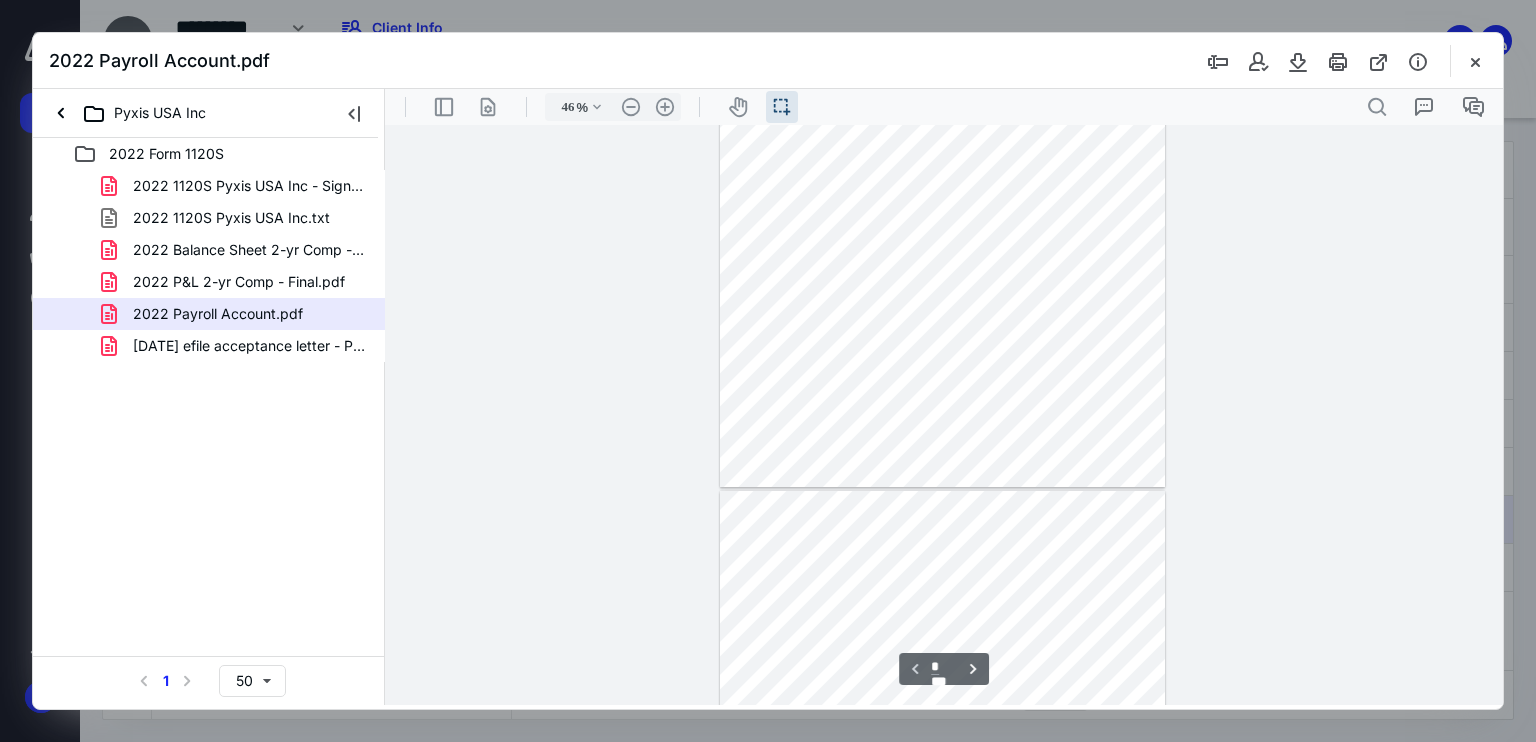 scroll, scrollTop: 211, scrollLeft: 0, axis: vertical 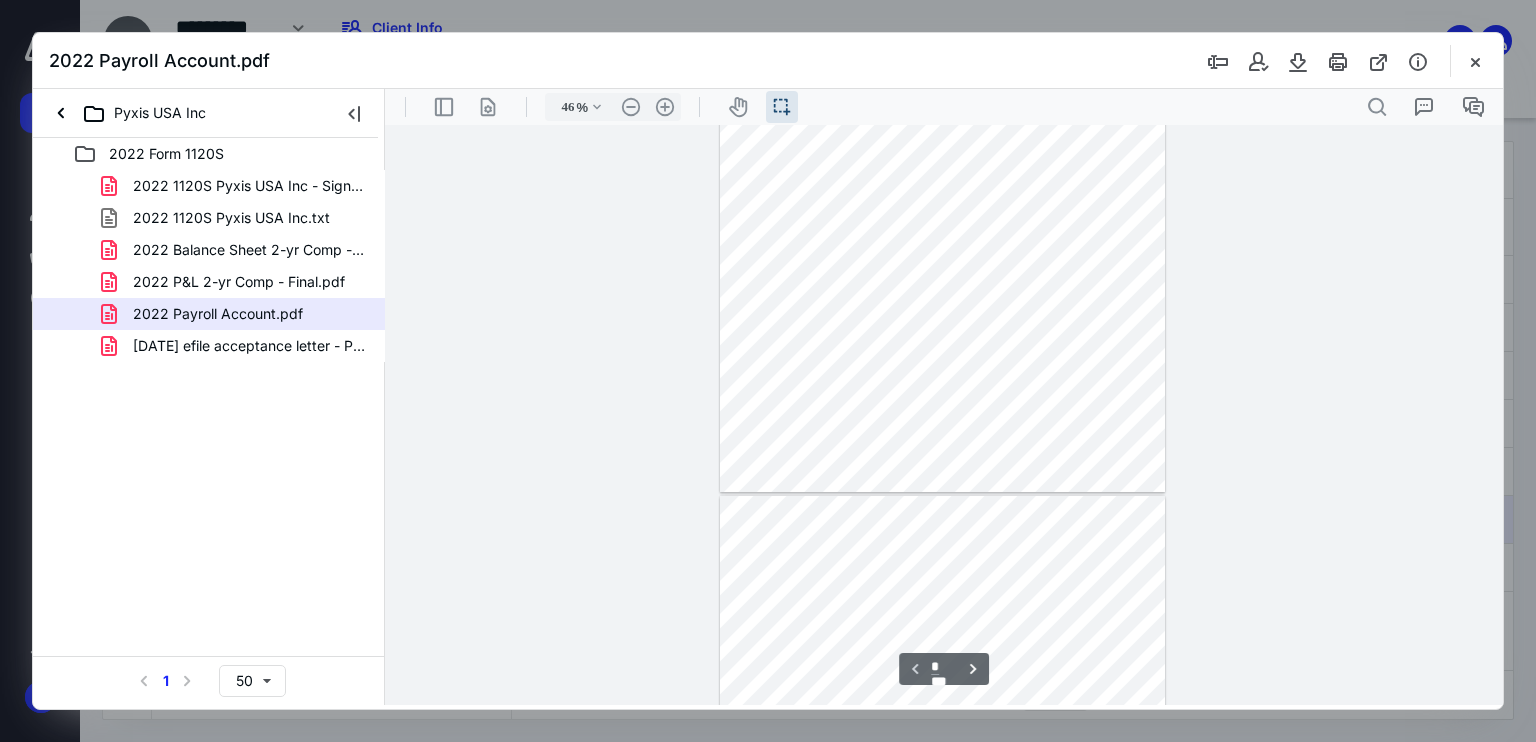 drag, startPoint x: 1500, startPoint y: 259, endPoint x: 1891, endPoint y: 435, distance: 428.7855 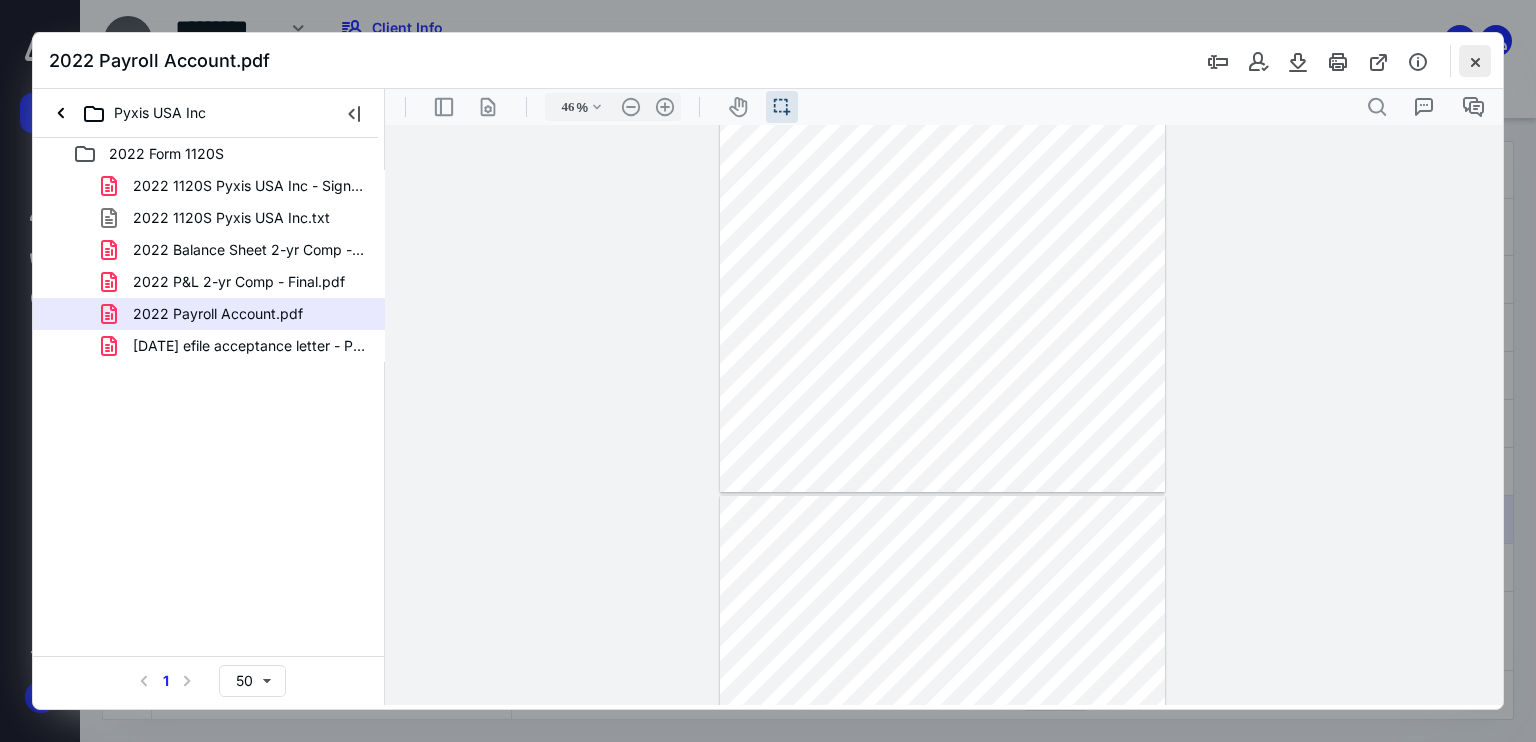 click at bounding box center (1475, 61) 